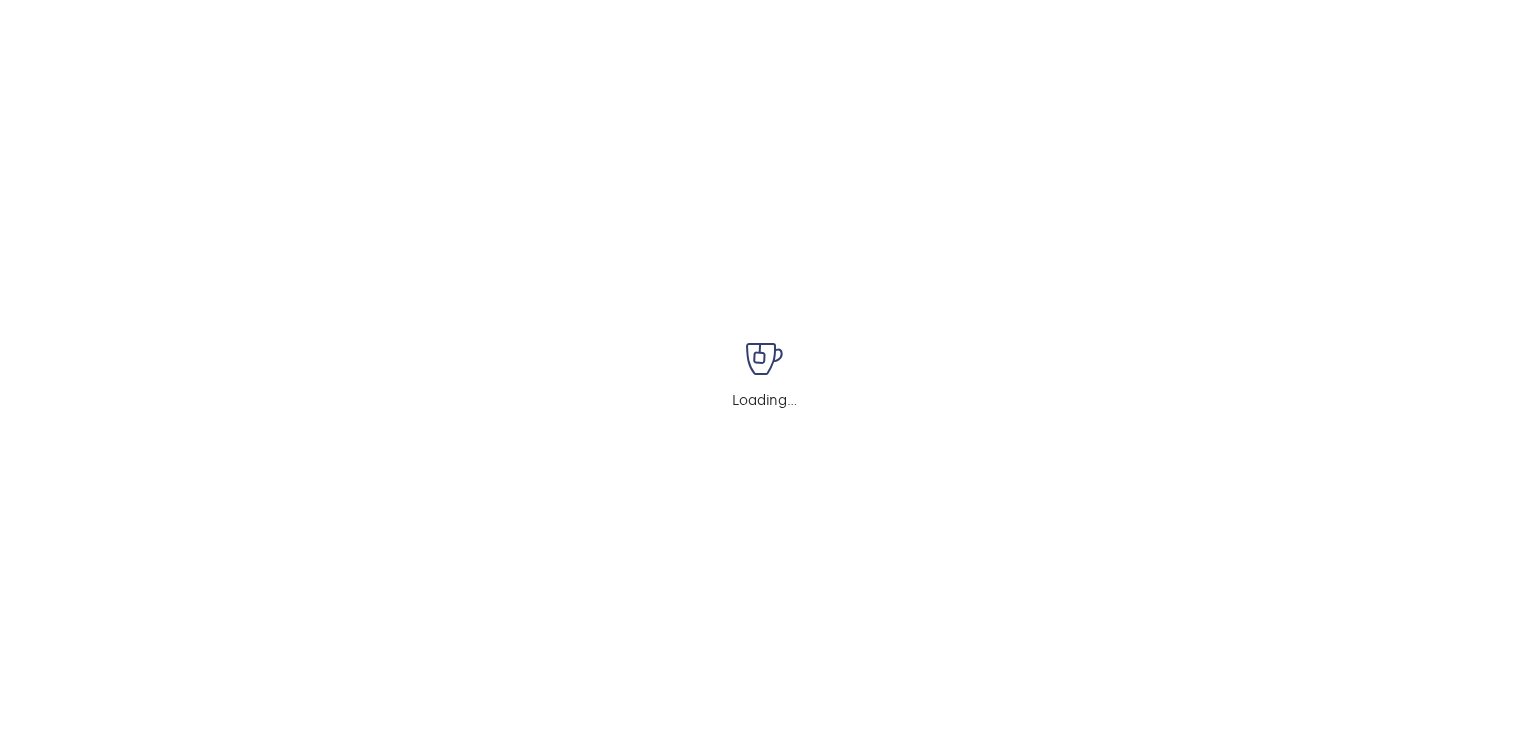 scroll, scrollTop: 0, scrollLeft: 0, axis: both 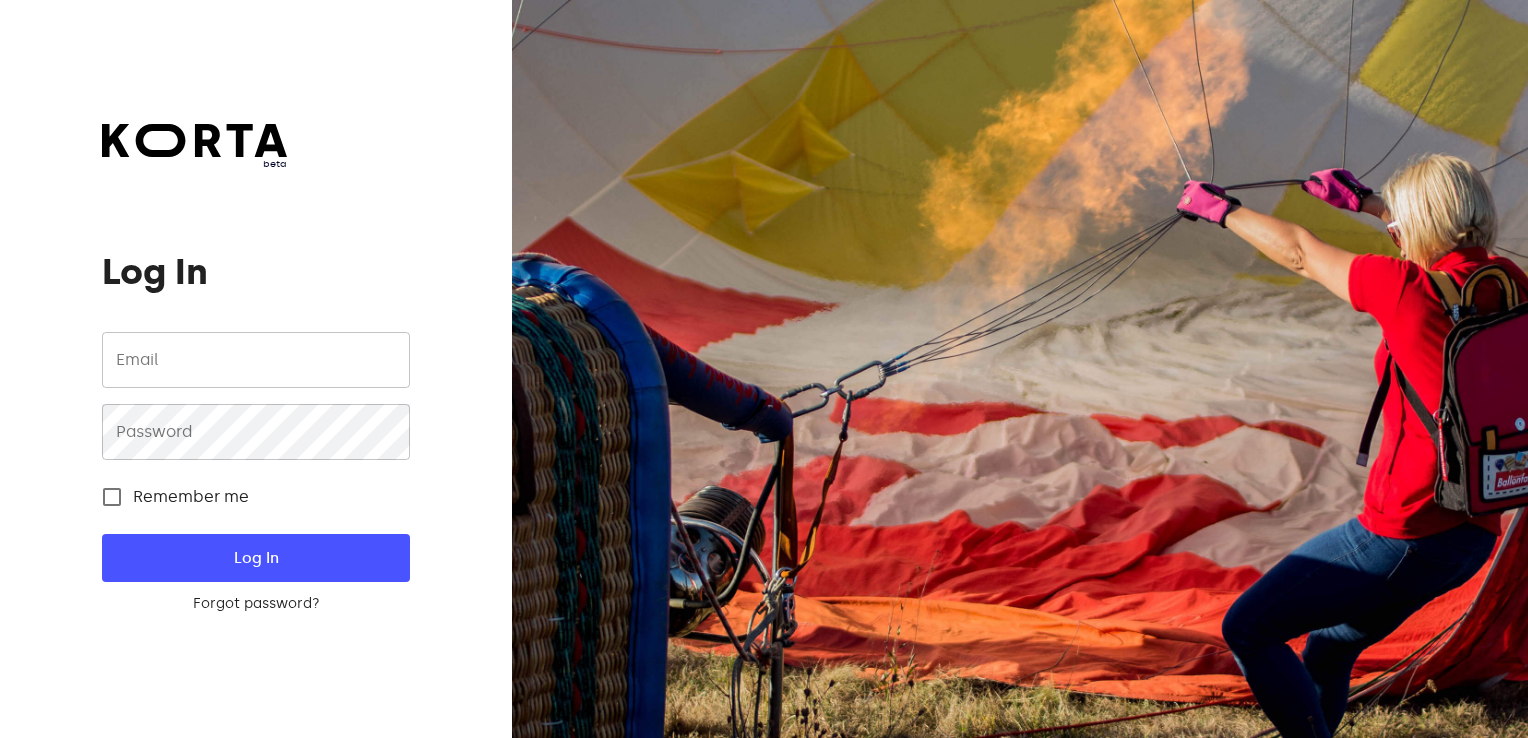 click at bounding box center (255, 360) 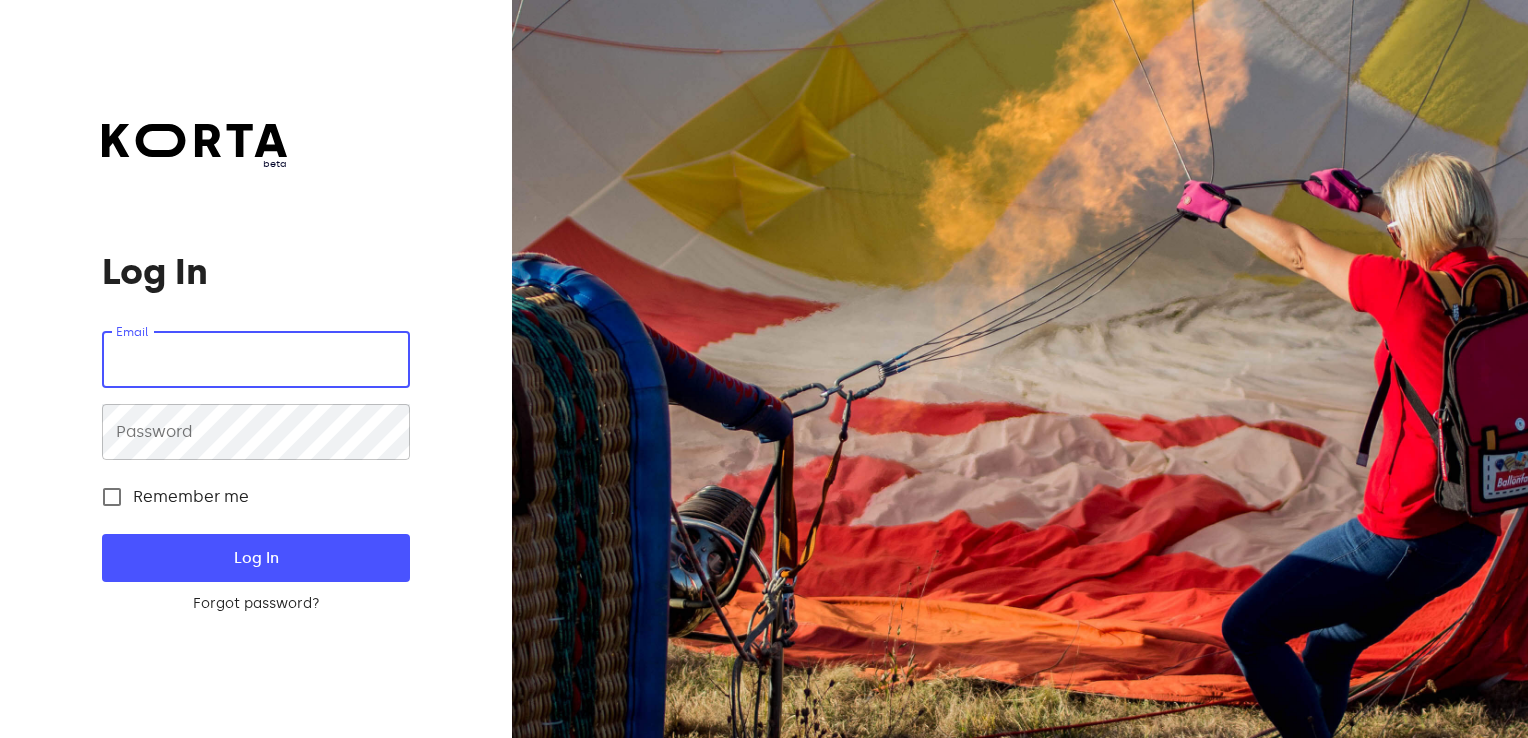 type on "[EMAIL_ADDRESS][DOMAIN_NAME]" 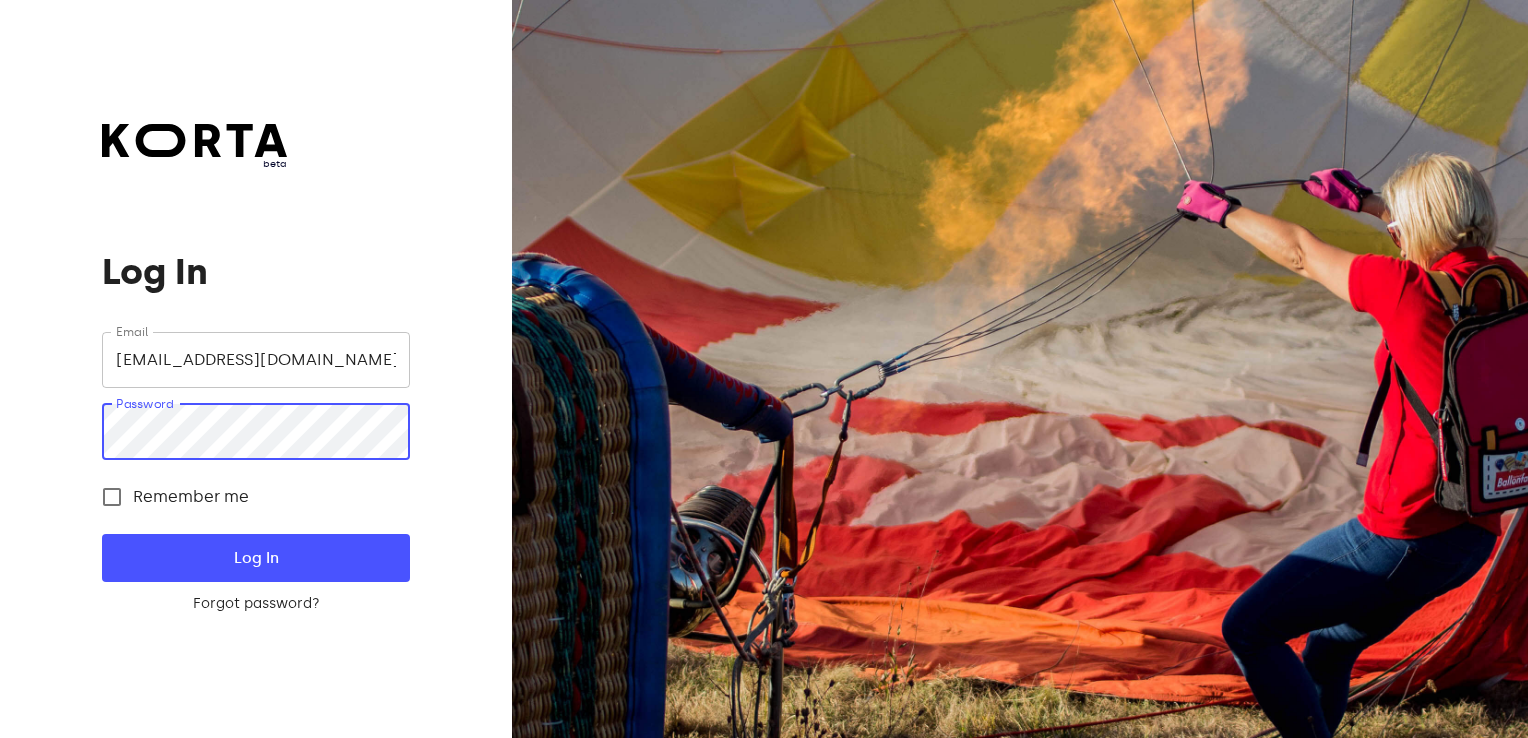 click on "[EMAIL_ADDRESS][DOMAIN_NAME]" at bounding box center (255, 360) 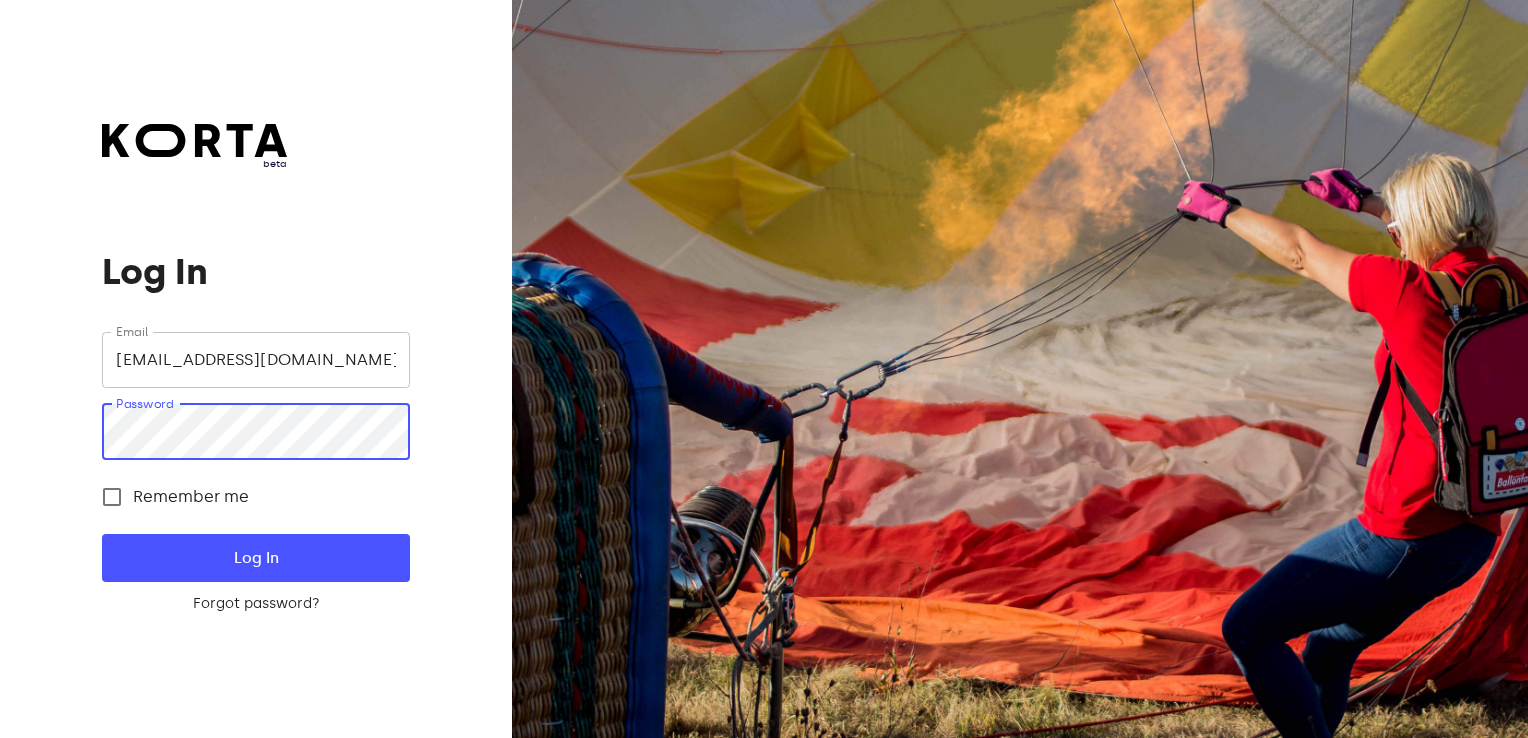 click on "Log In" at bounding box center [255, 558] 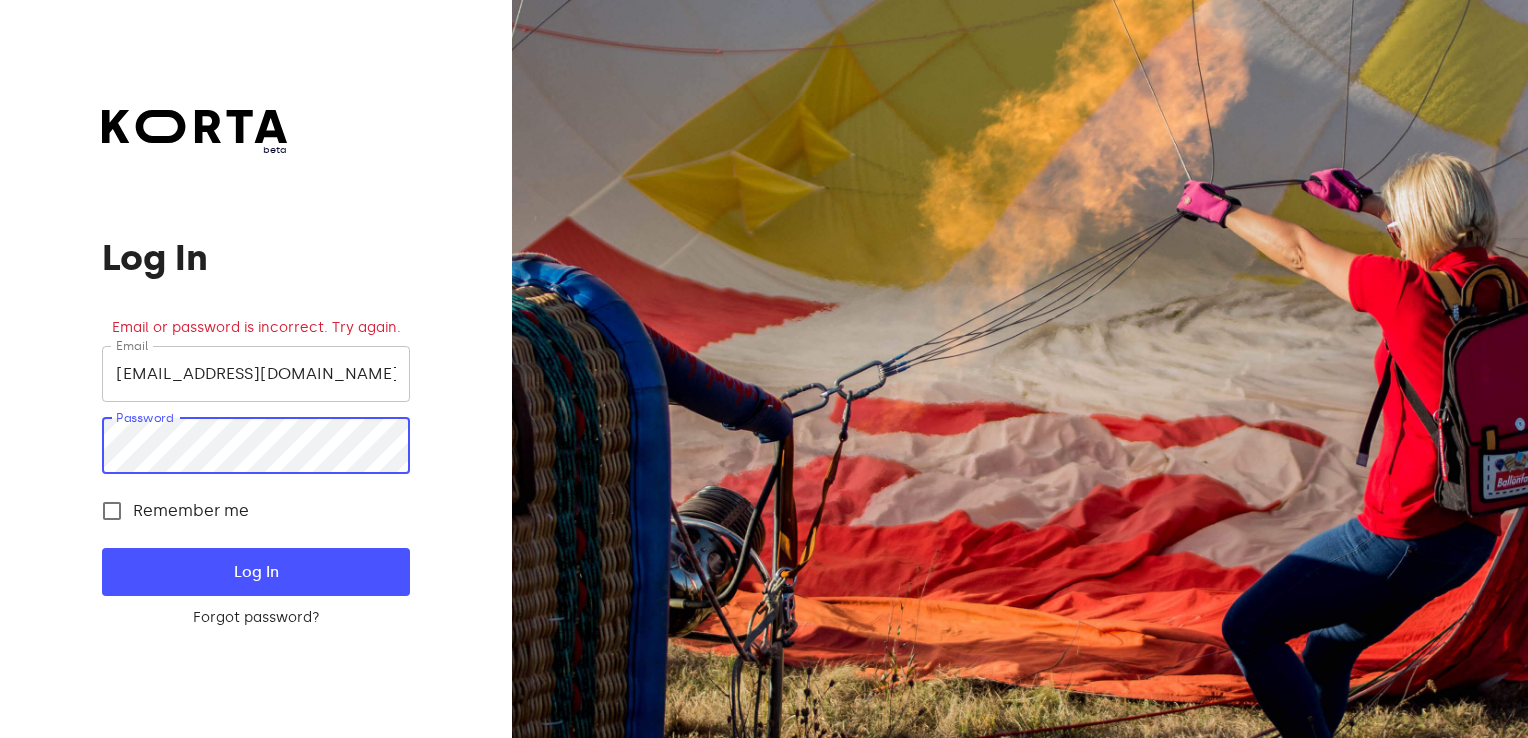 click on "beta Log In Email or password is incorrect. Try again. Email [EMAIL_ADDRESS][DOMAIN_NAME] Email Password Password Remember me Log In Forgot password? Log In with PIN Need an Account?   Create an account Korta" at bounding box center [764, 369] 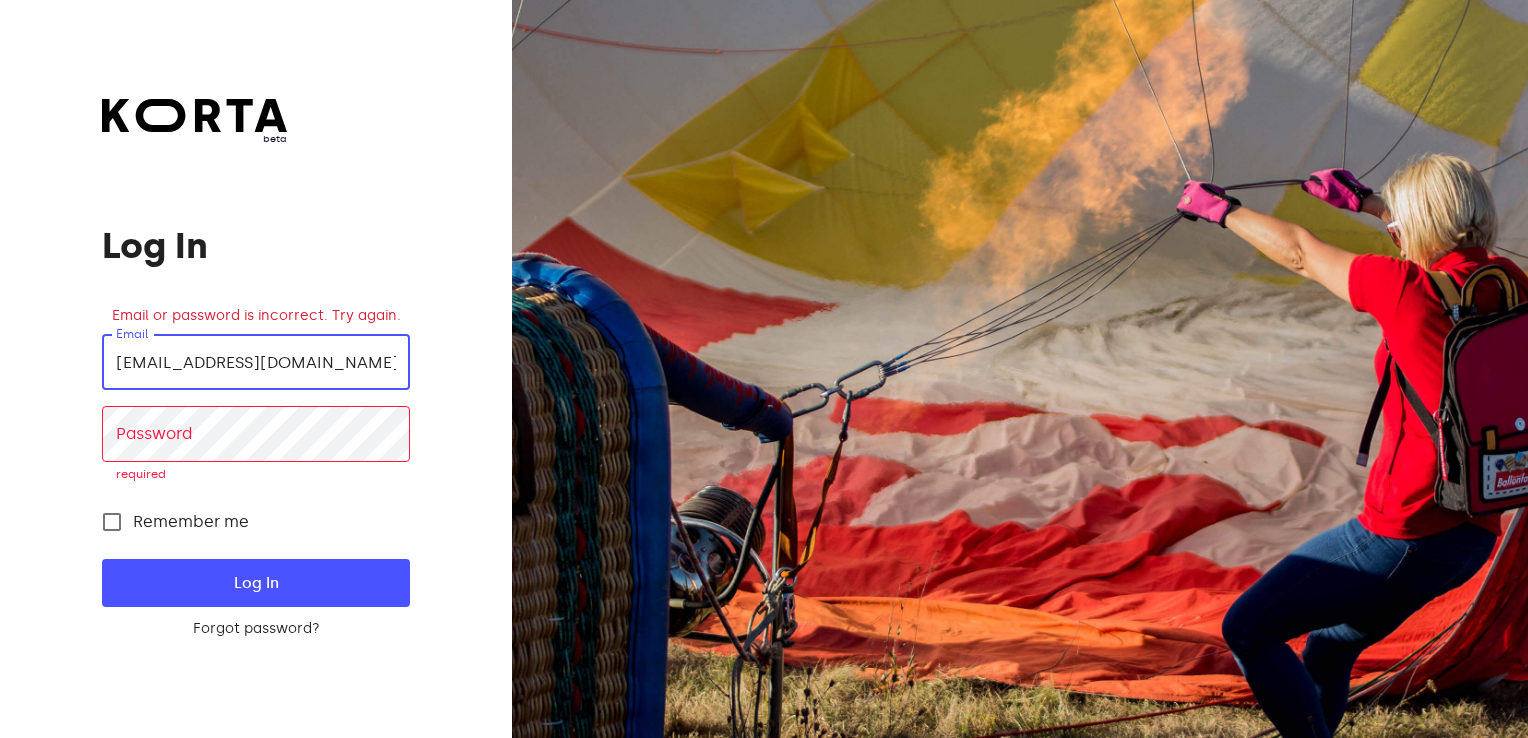 drag, startPoint x: 283, startPoint y: 361, endPoint x: 0, endPoint y: 390, distance: 284.482 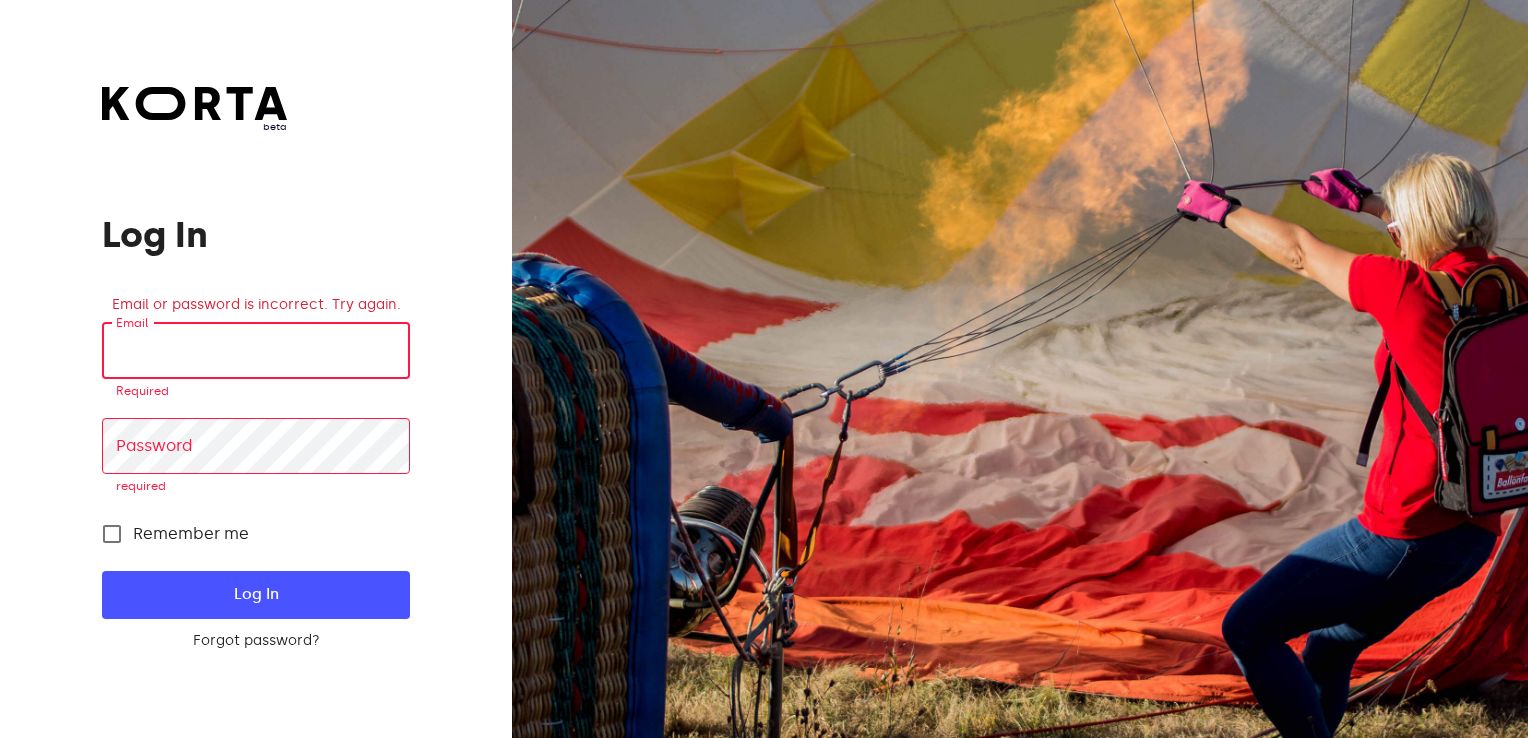 click at bounding box center (255, 351) 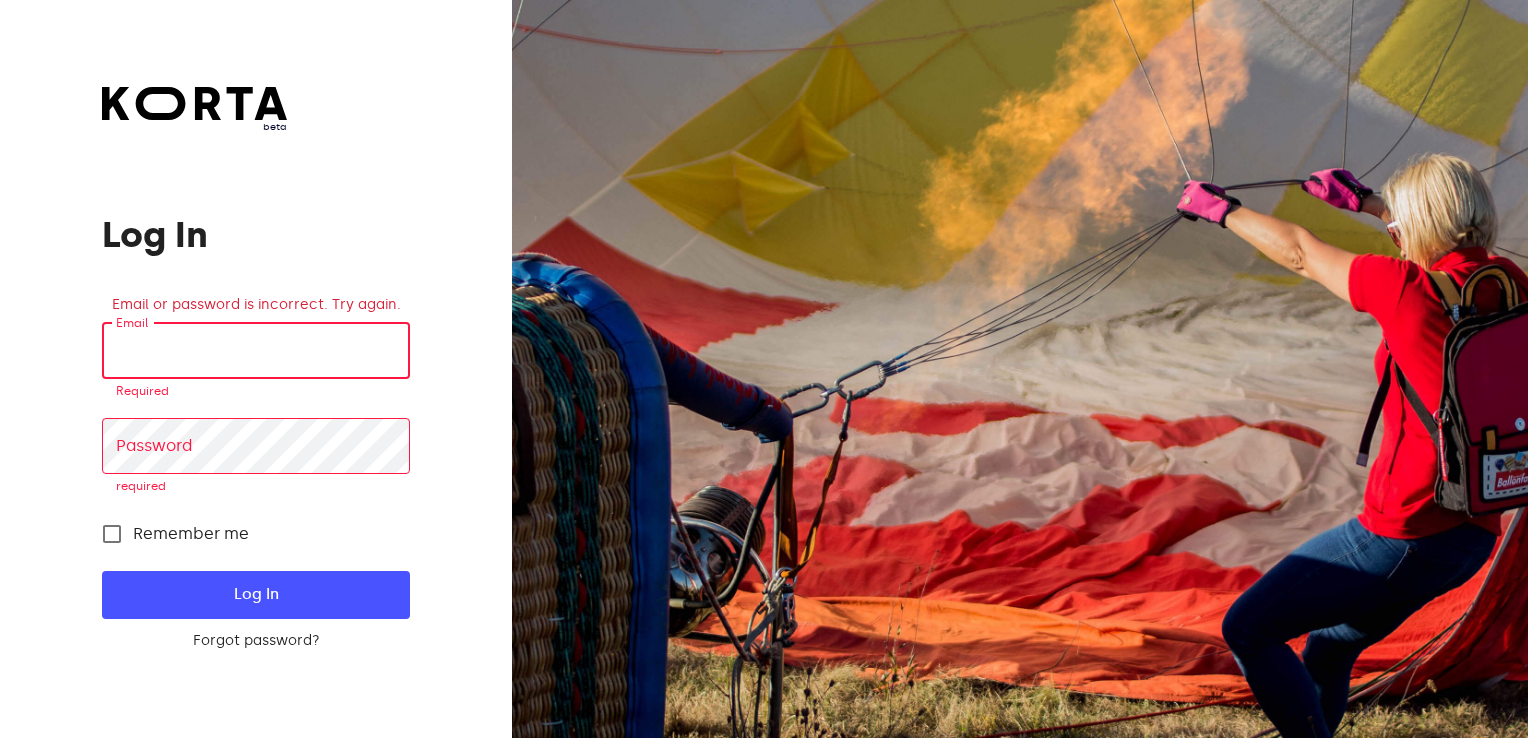type on "[EMAIL_ADDRESS][DOMAIN_NAME]" 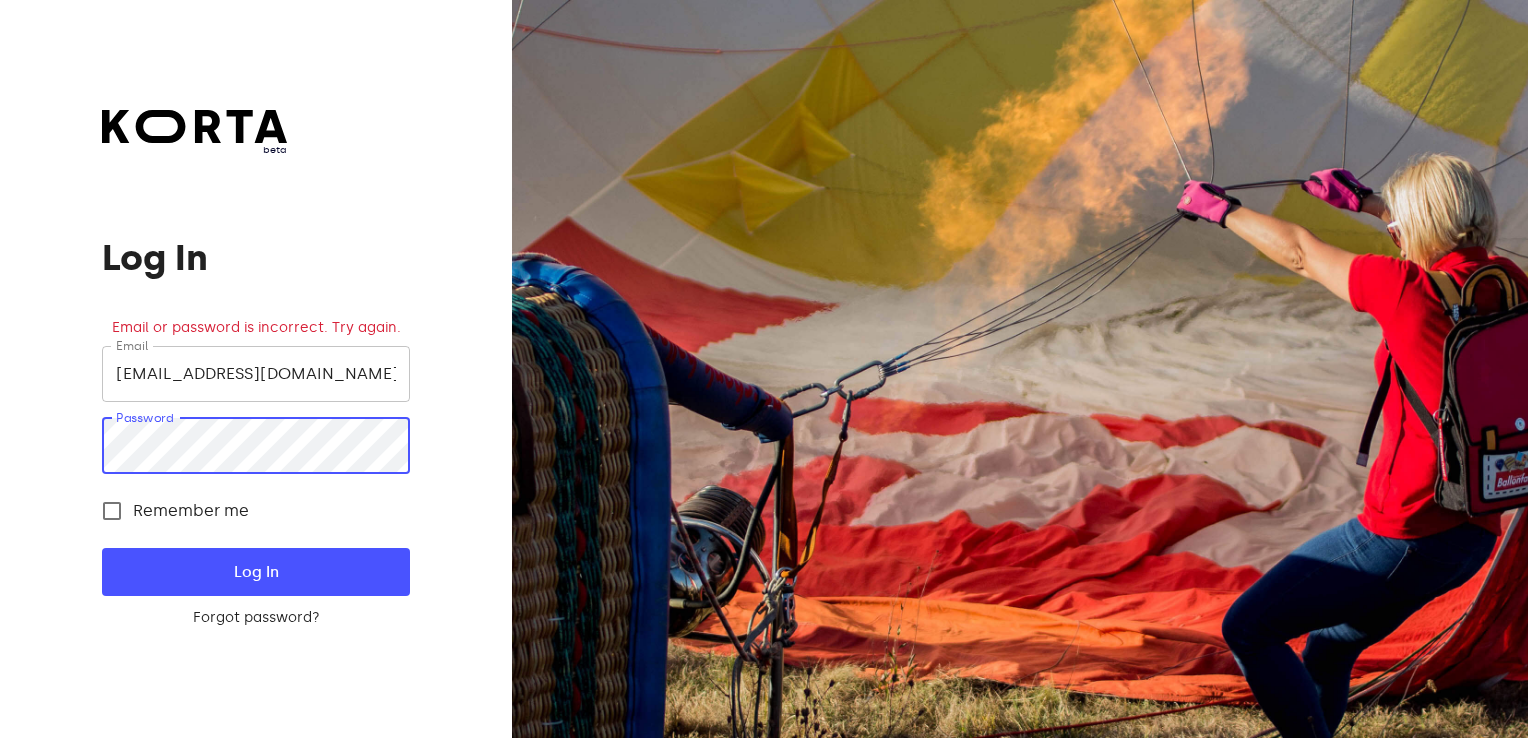 click on "Log In" at bounding box center (255, 572) 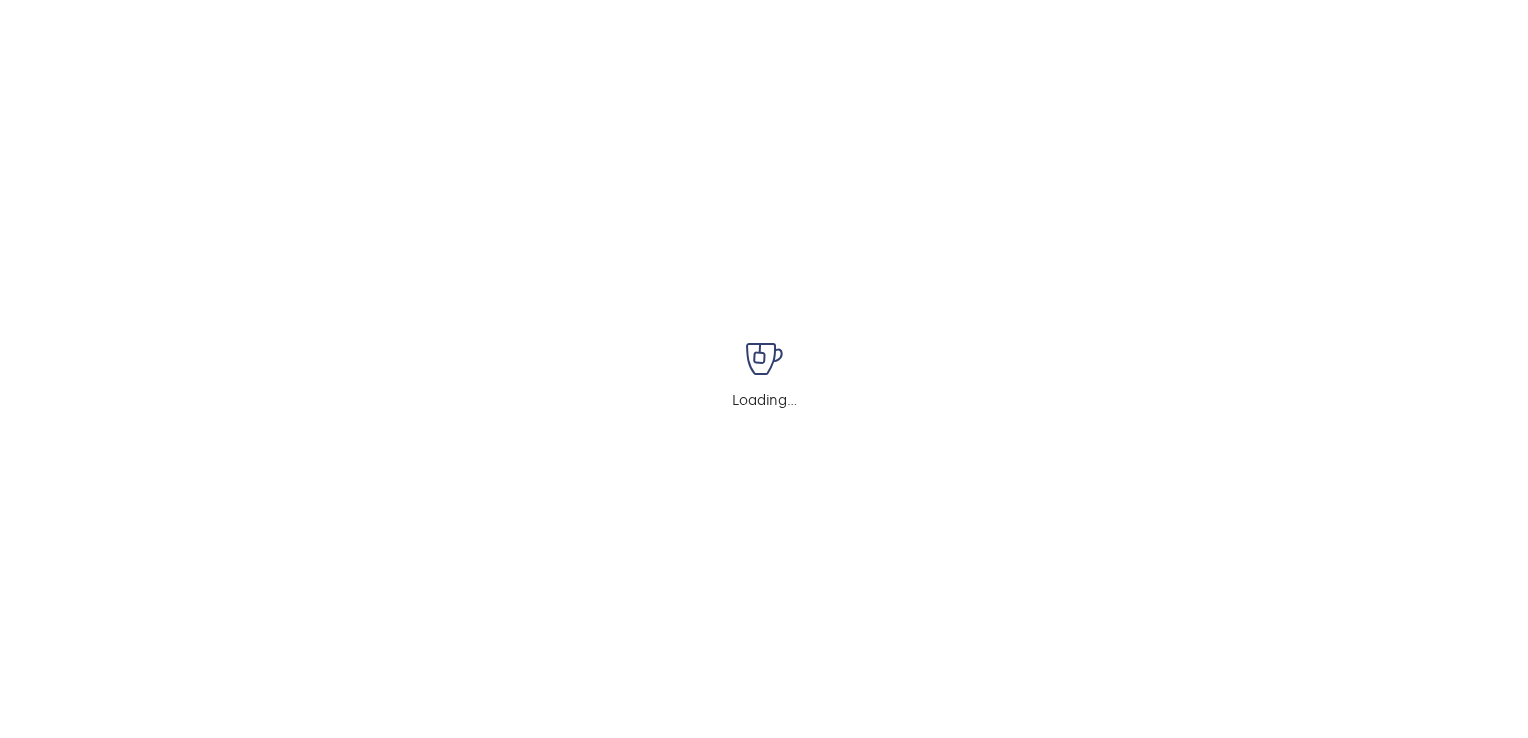 scroll, scrollTop: 0, scrollLeft: 0, axis: both 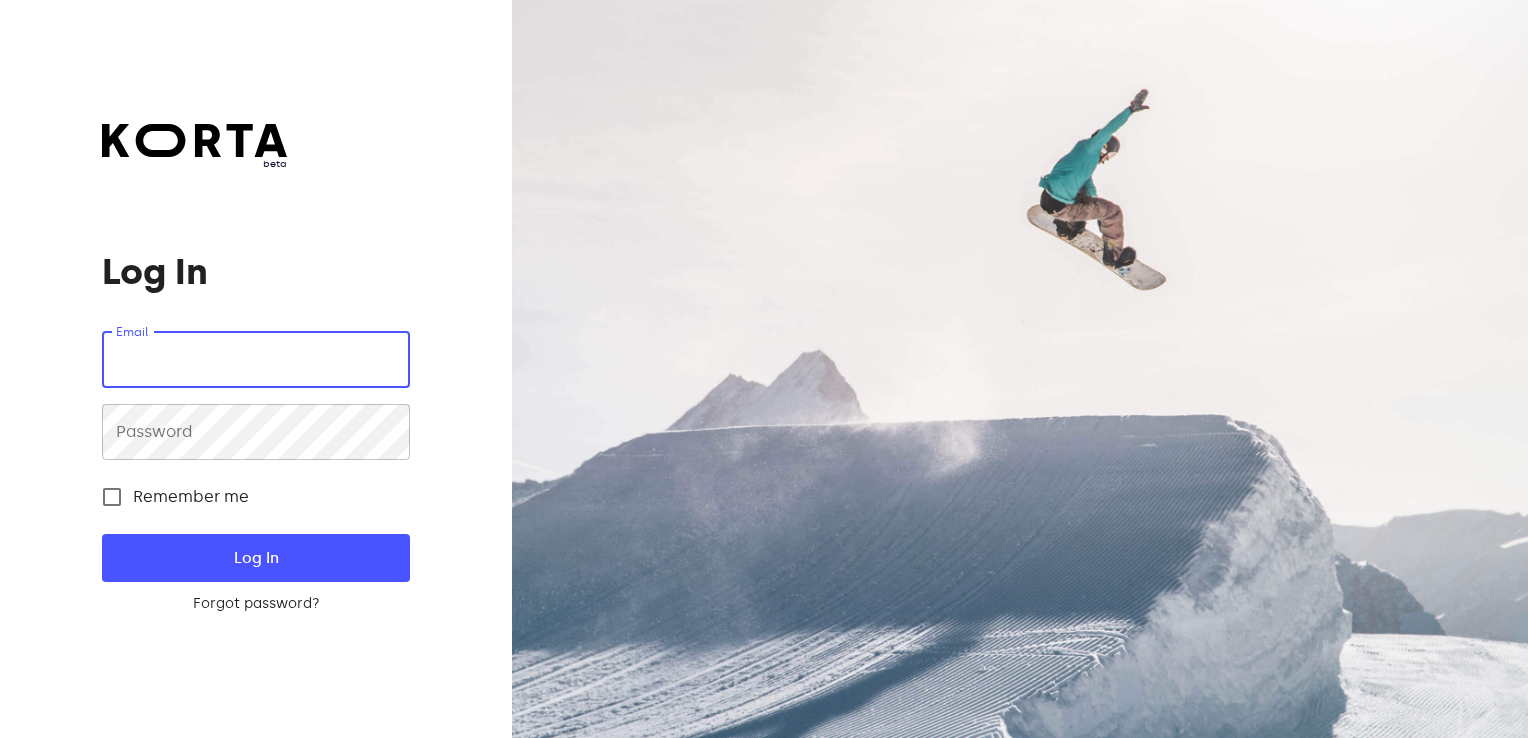 click at bounding box center [255, 360] 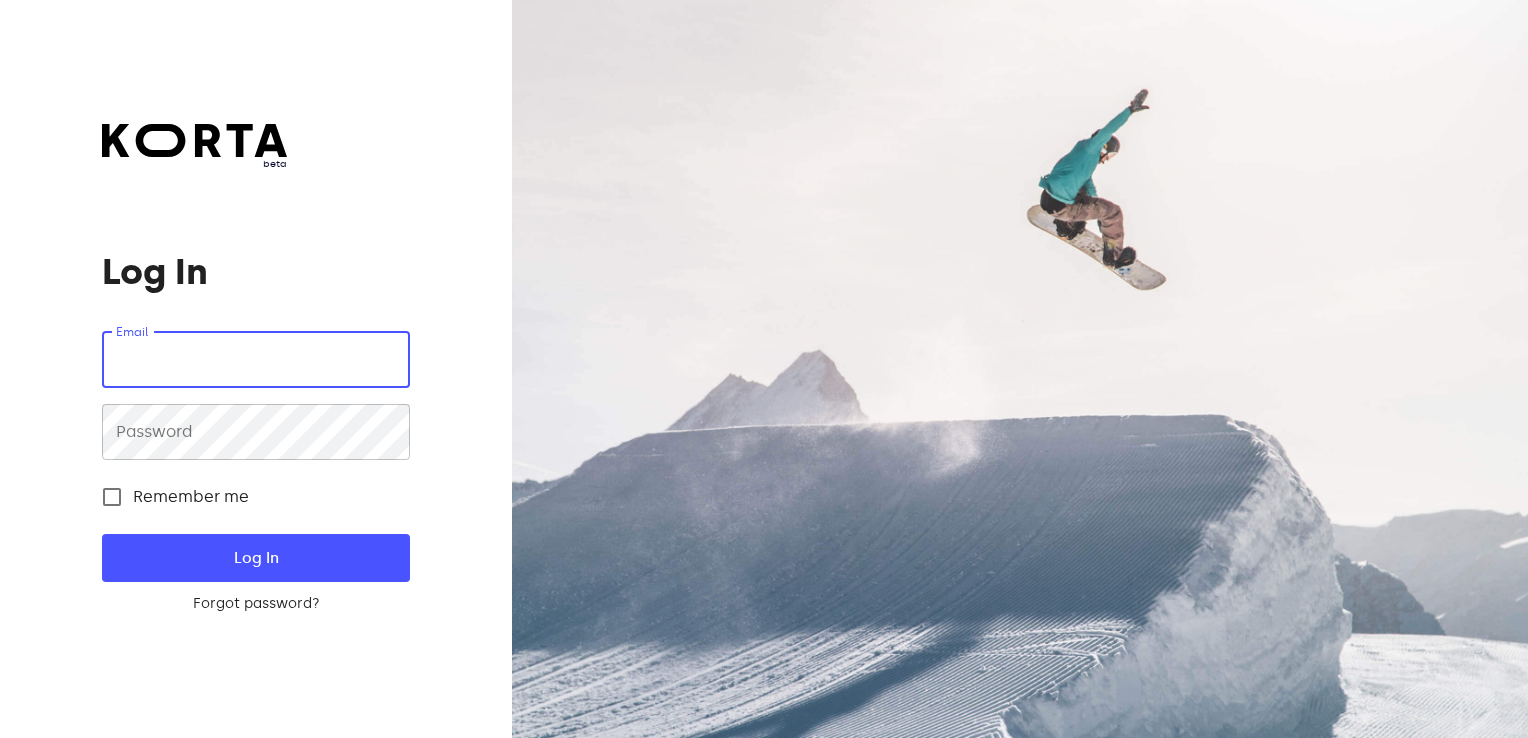 type on "[EMAIL_ADDRESS][DOMAIN_NAME]" 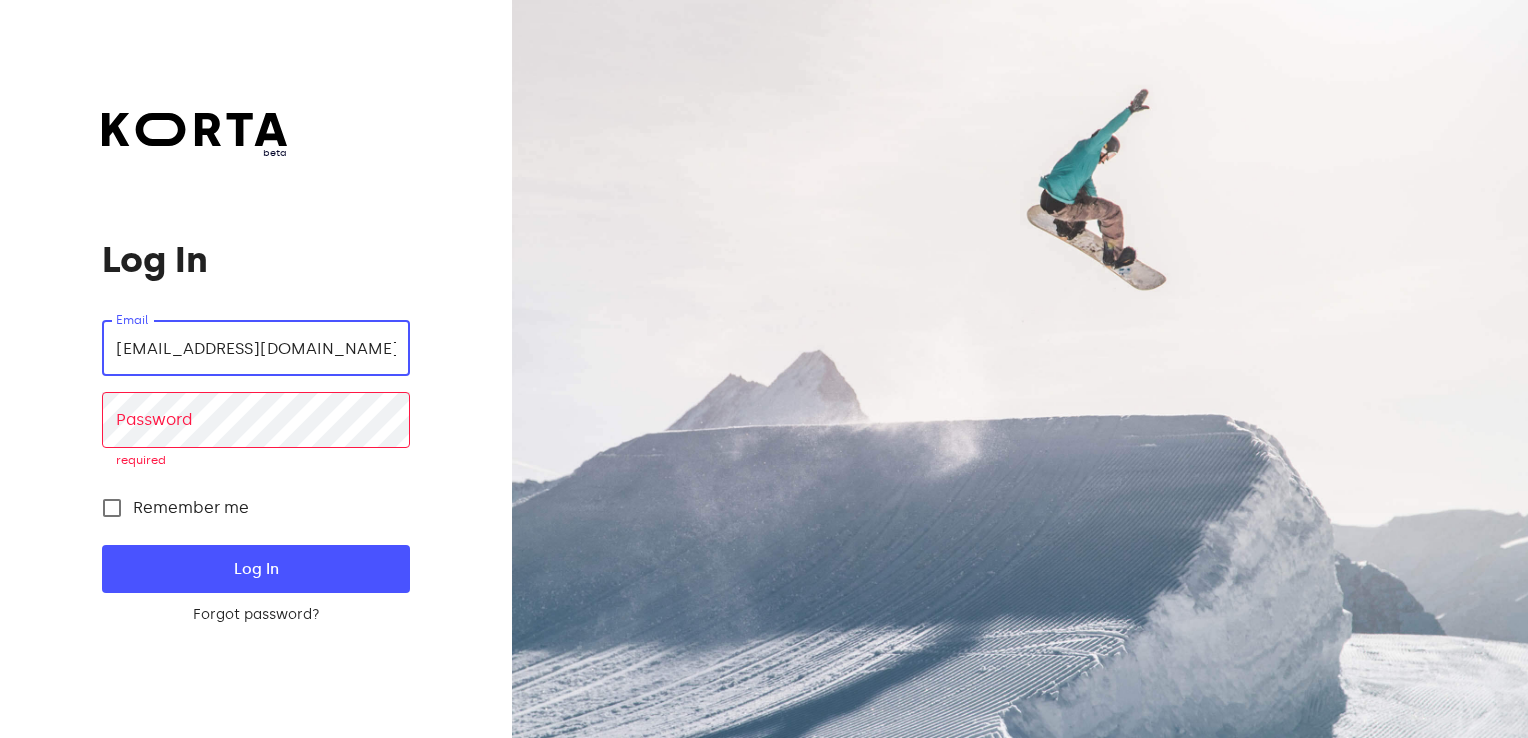 drag, startPoint x: 312, startPoint y: 353, endPoint x: -4, endPoint y: 458, distance: 332.98798 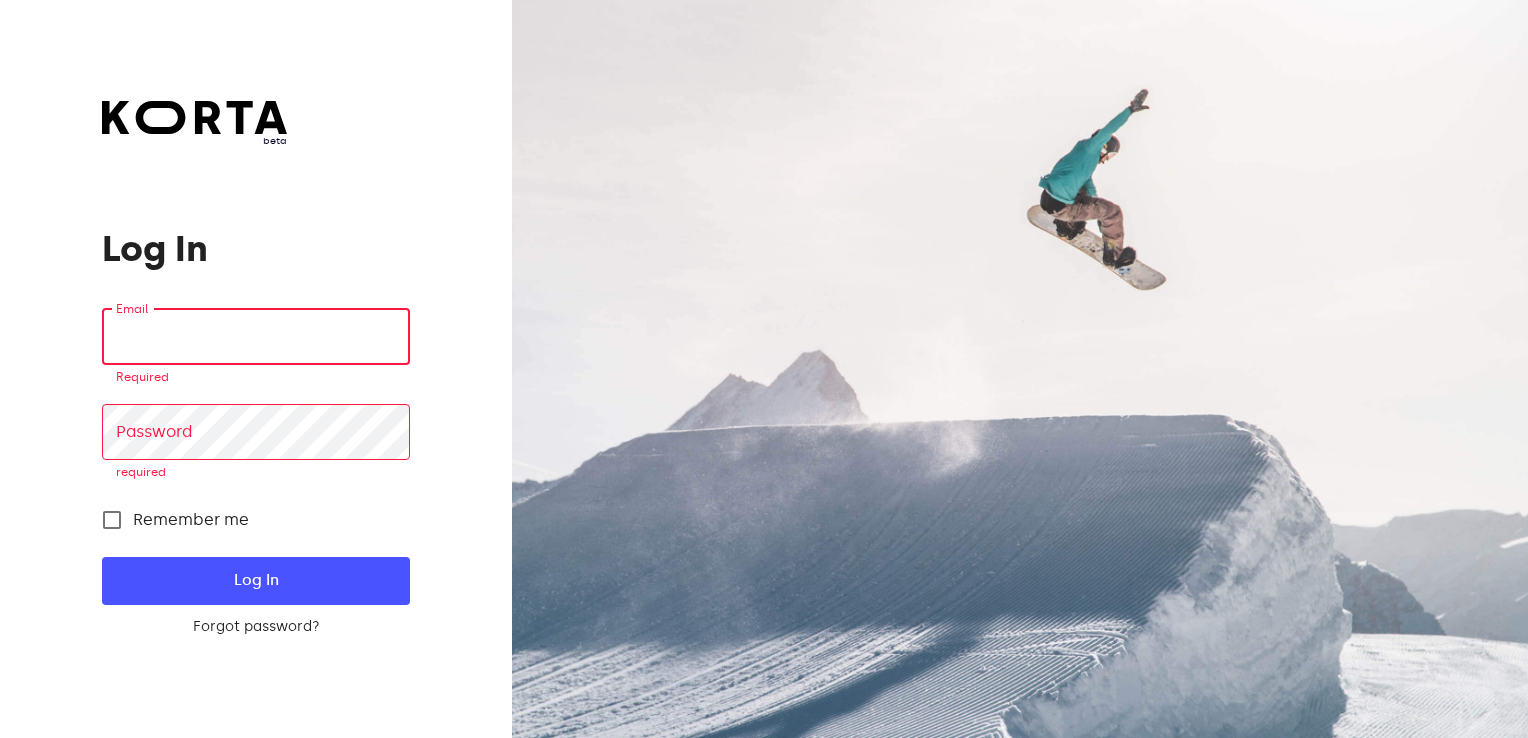 click at bounding box center (255, 337) 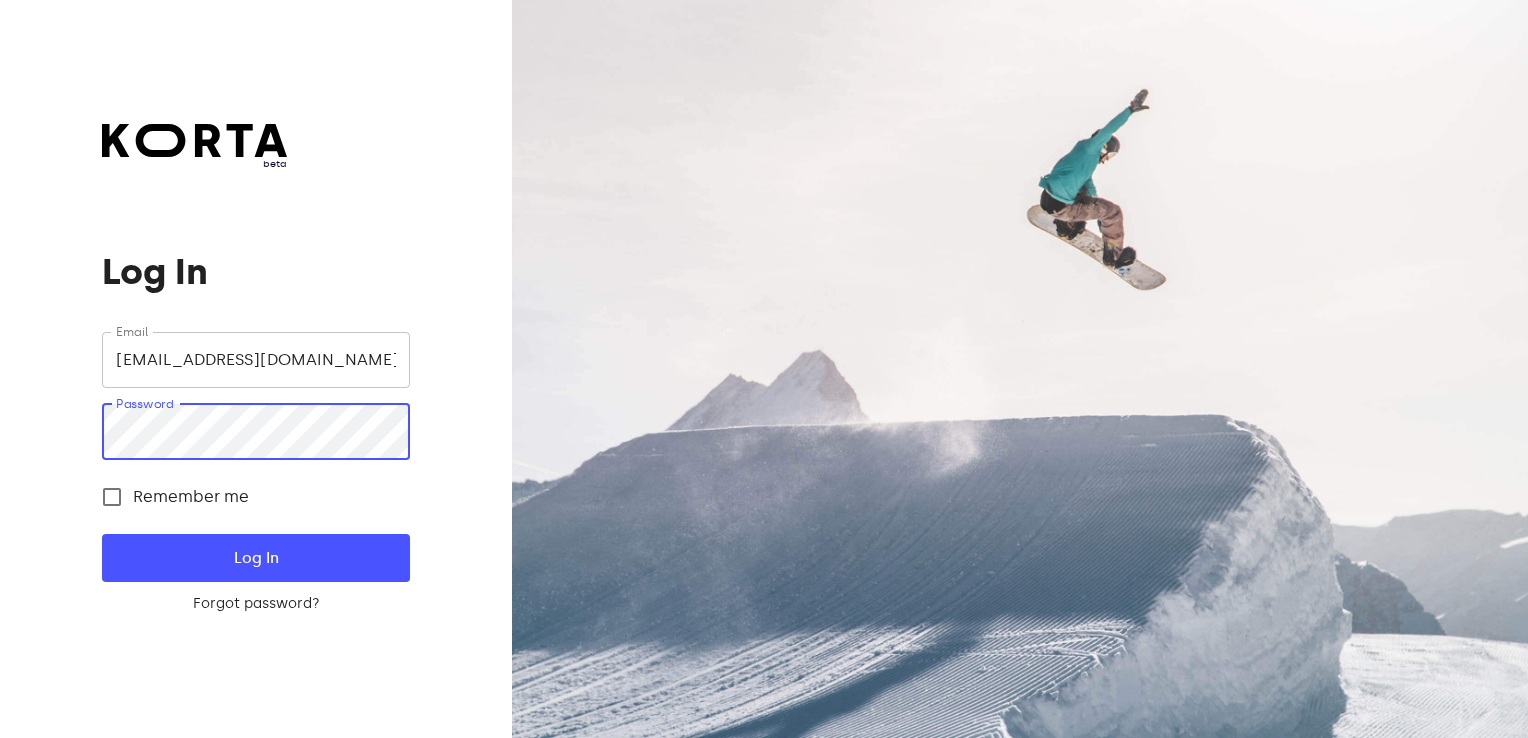 click on "Log In" at bounding box center [255, 558] 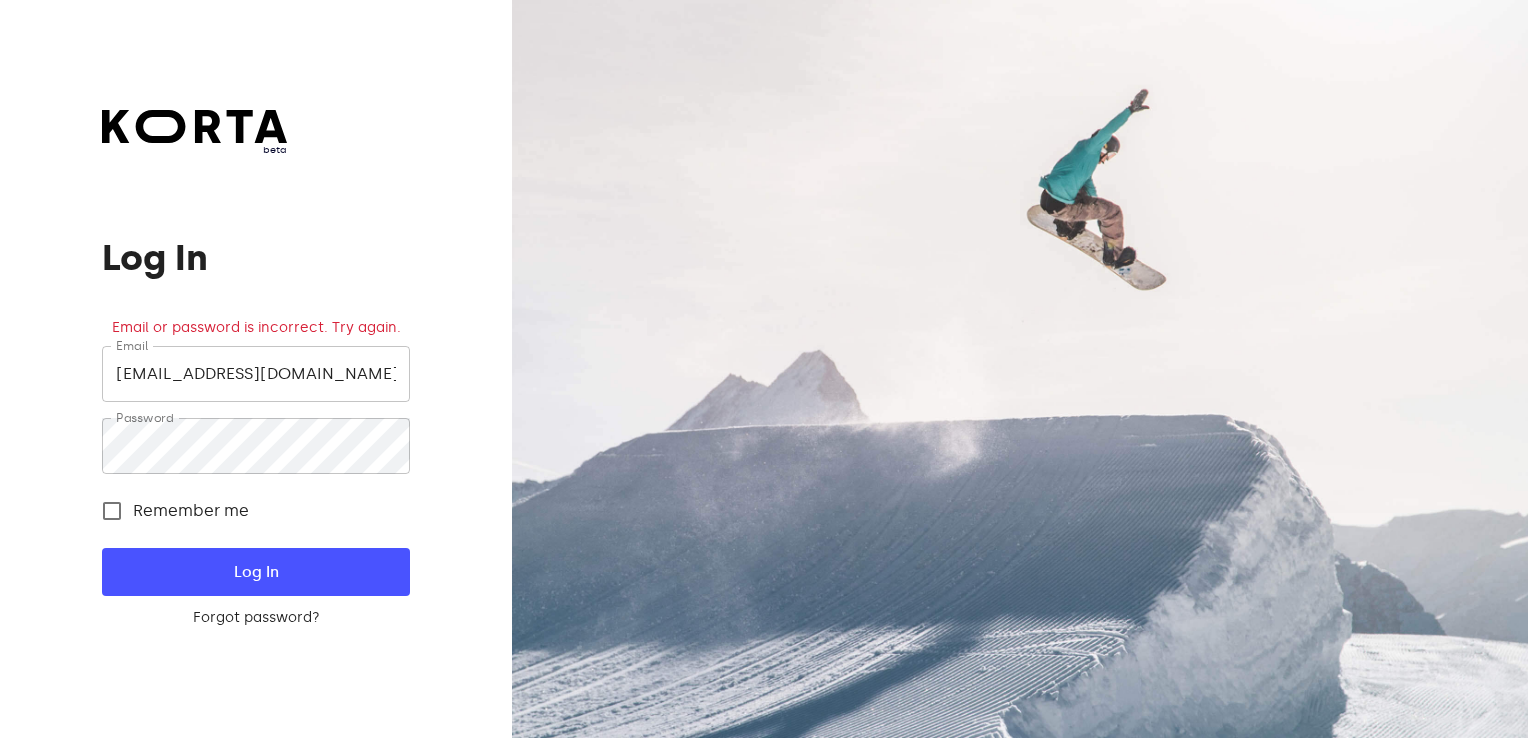 click on "[EMAIL_ADDRESS][DOMAIN_NAME]" at bounding box center (255, 374) 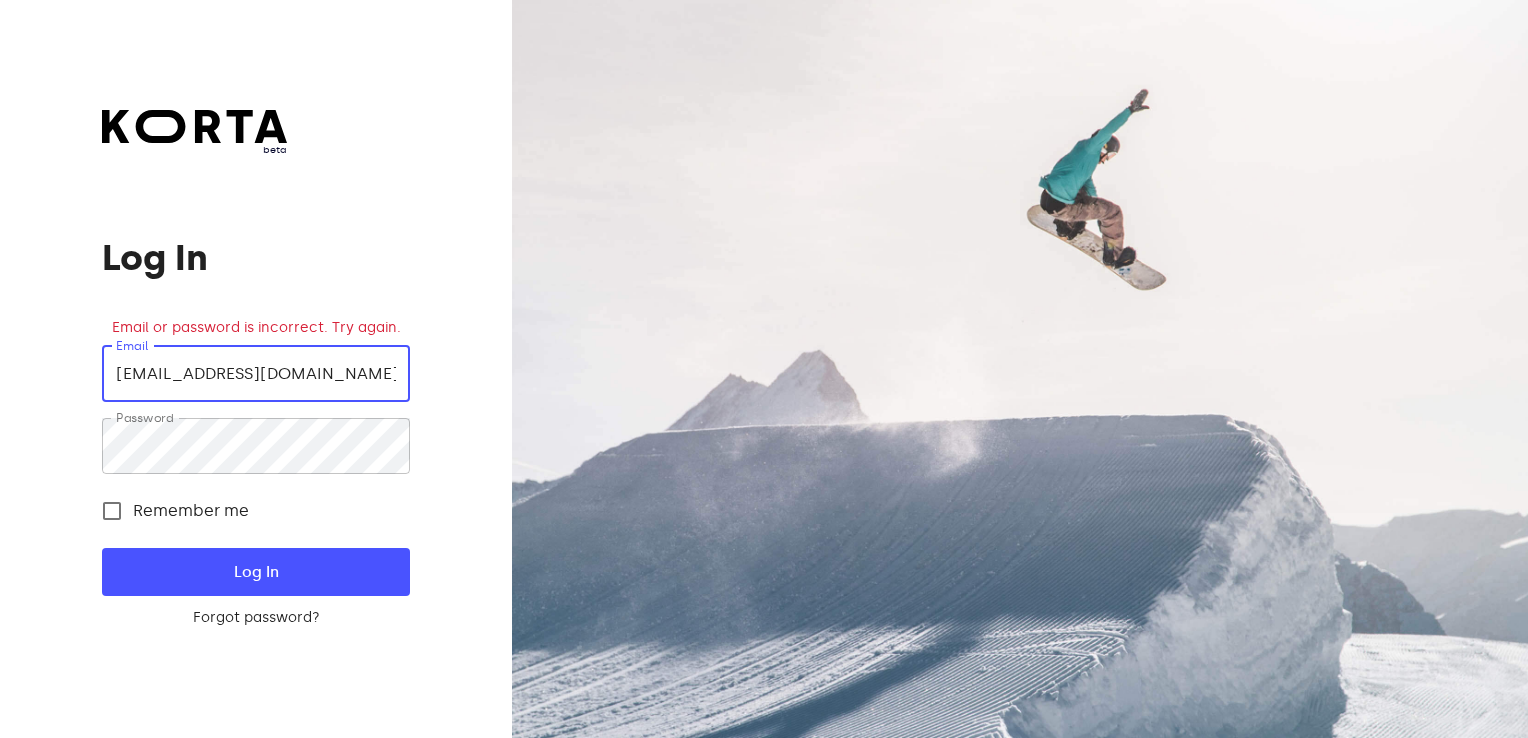 drag, startPoint x: 284, startPoint y: 357, endPoint x: 0, endPoint y: 473, distance: 306.7768 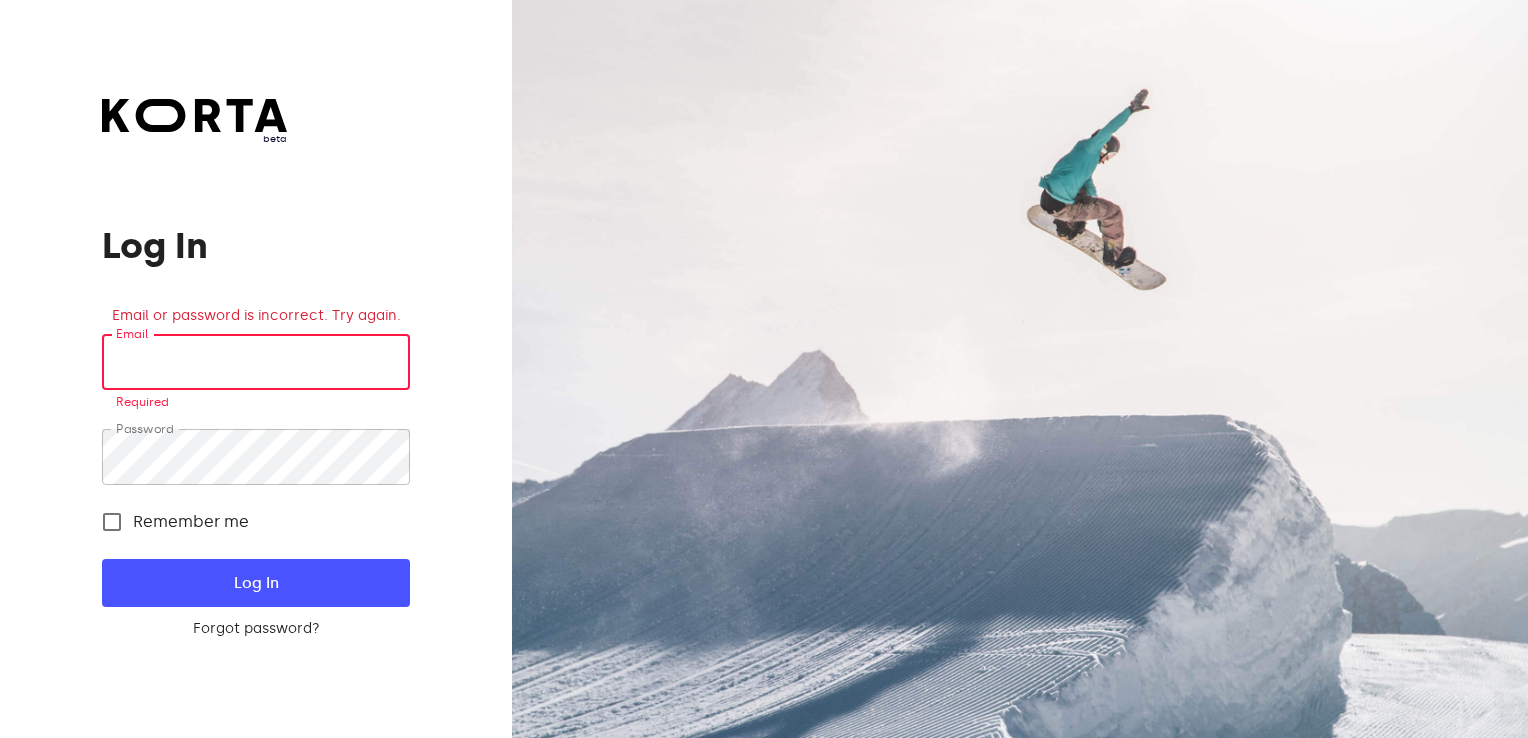 click at bounding box center (255, 362) 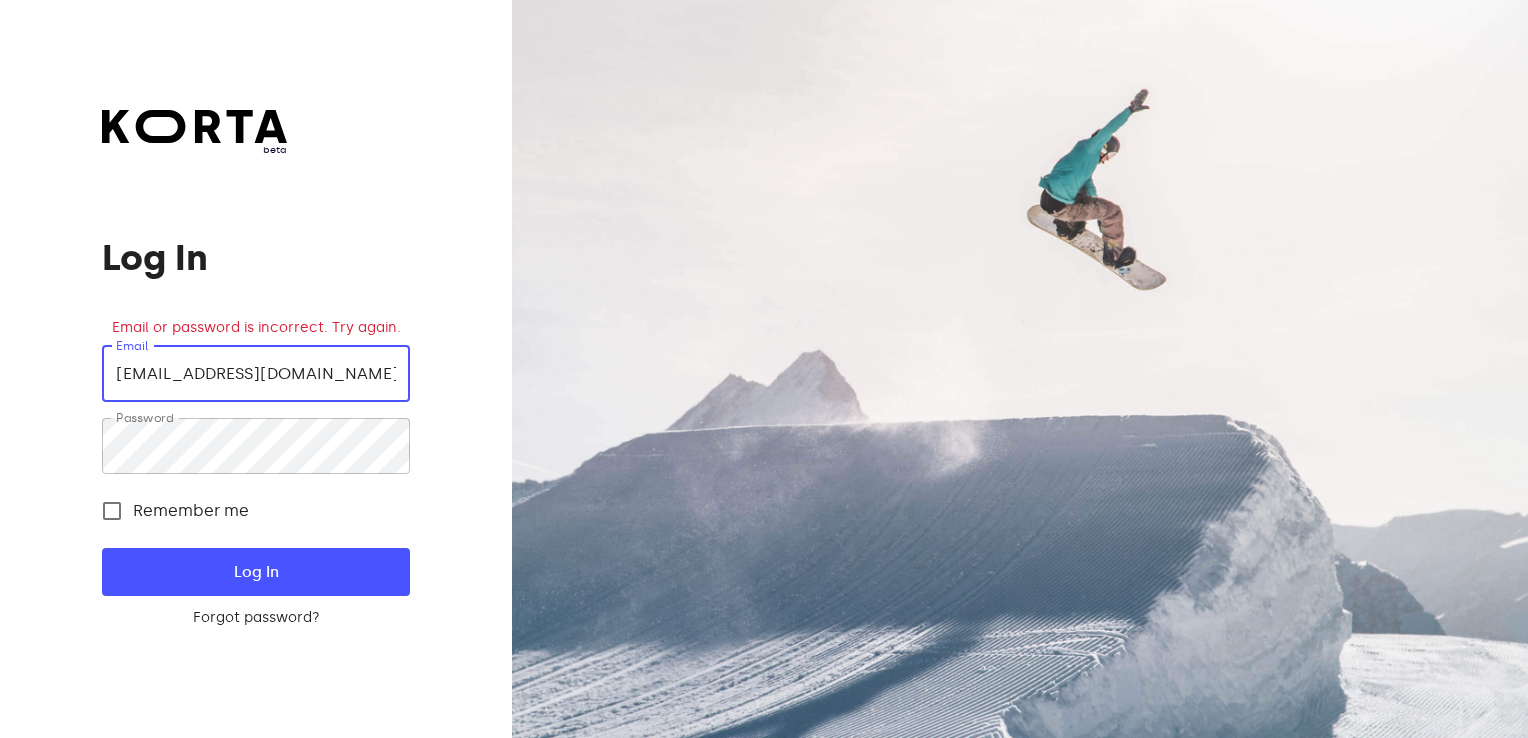 click on "Log In" at bounding box center [255, 572] 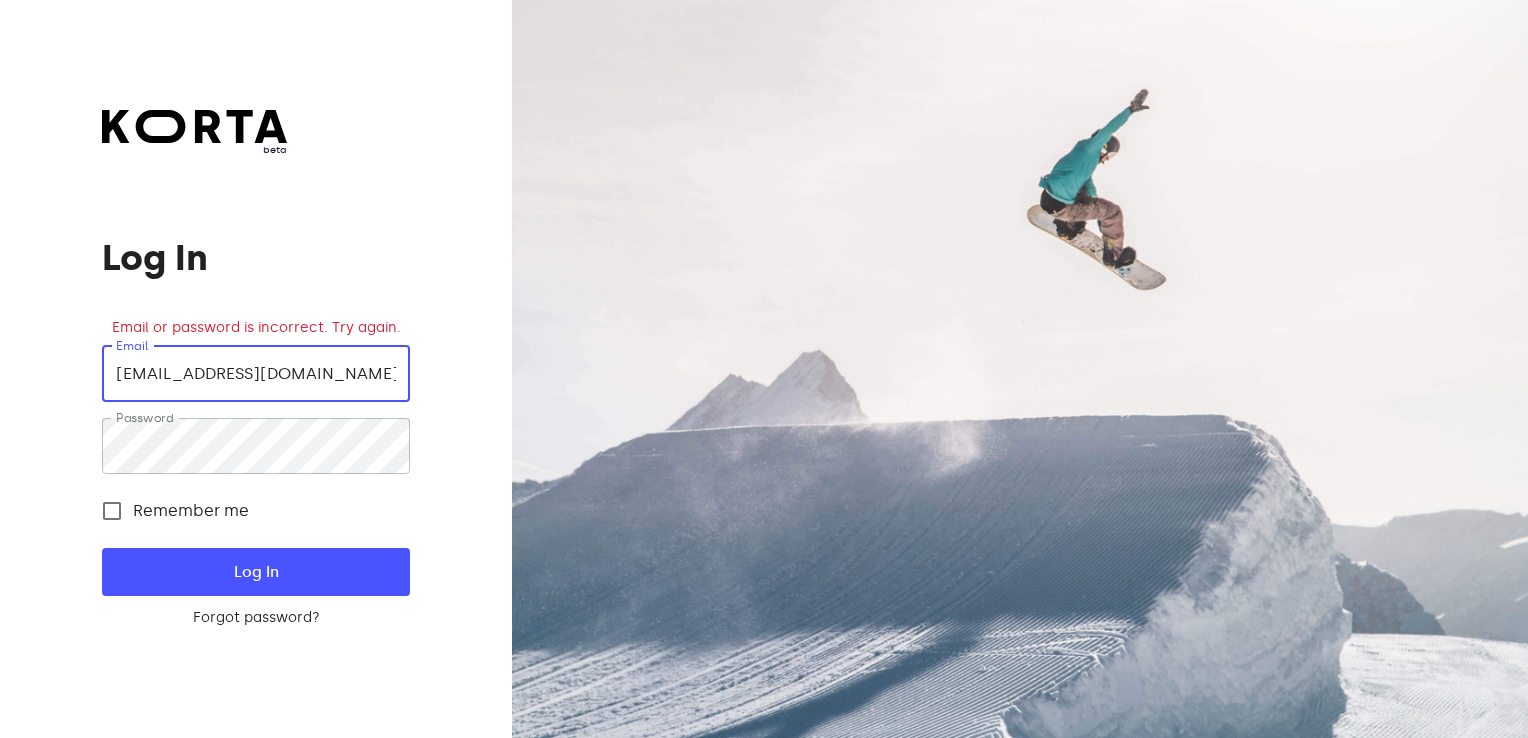drag, startPoint x: 328, startPoint y: 378, endPoint x: 227, endPoint y: 394, distance: 102.259476 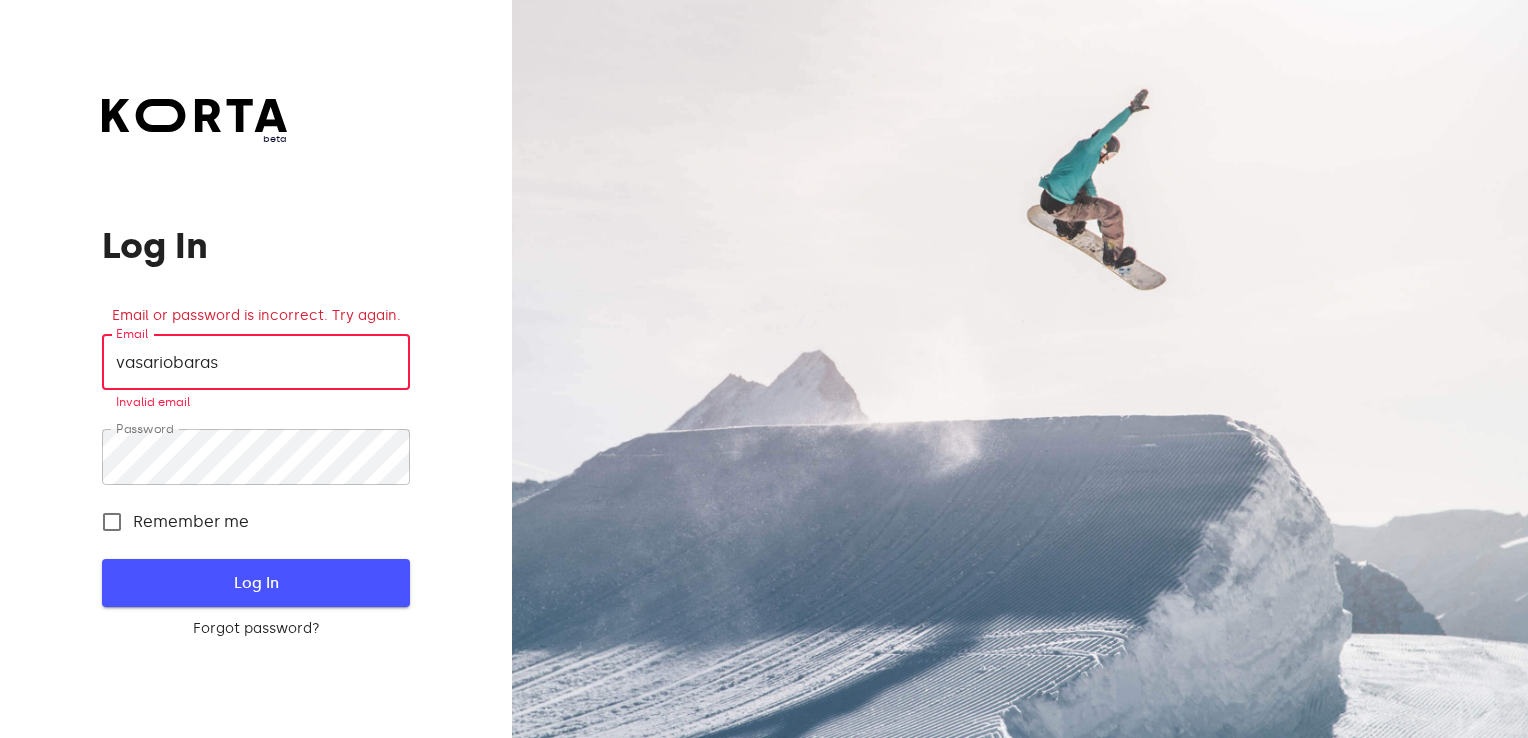 type on "vasariobaras" 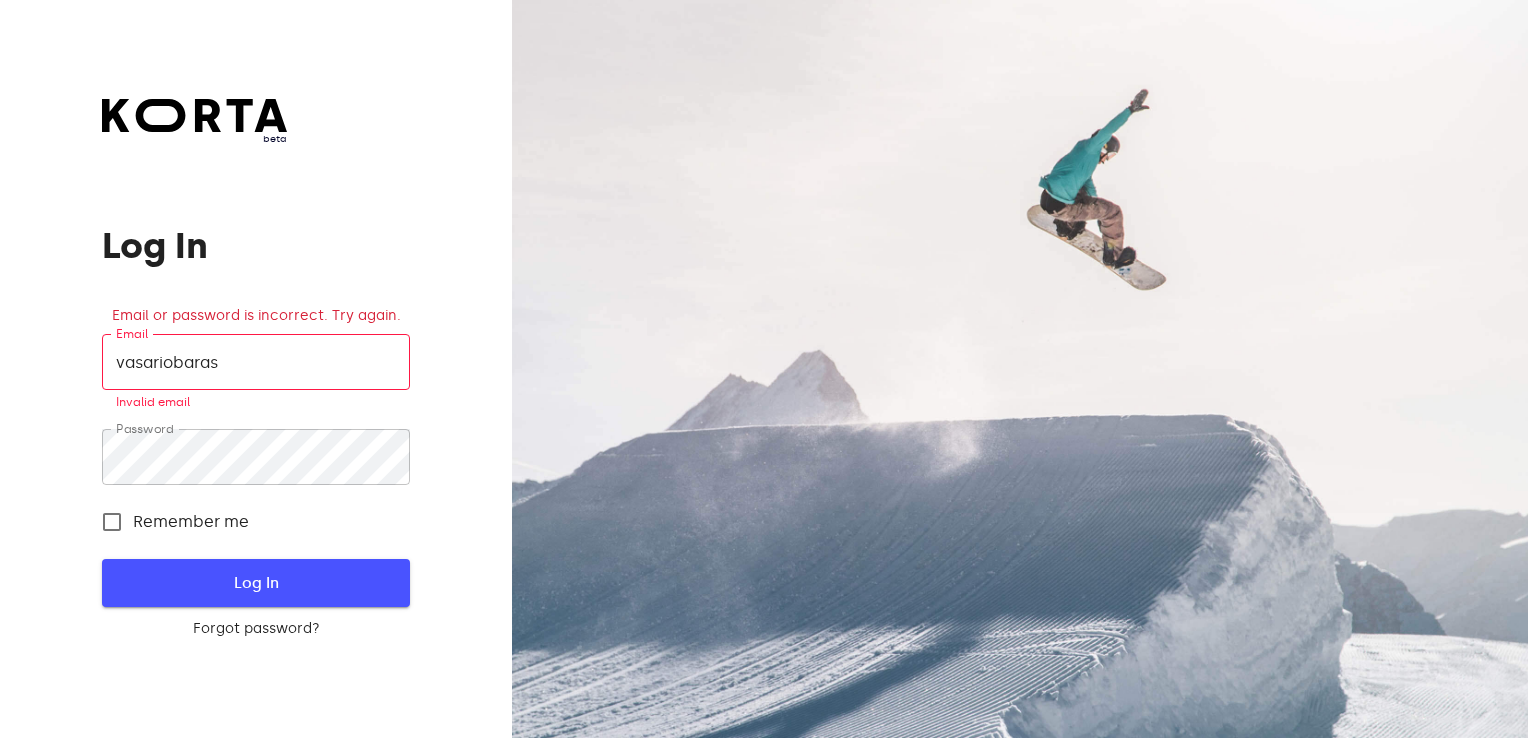 click on "Log In" at bounding box center (255, 583) 